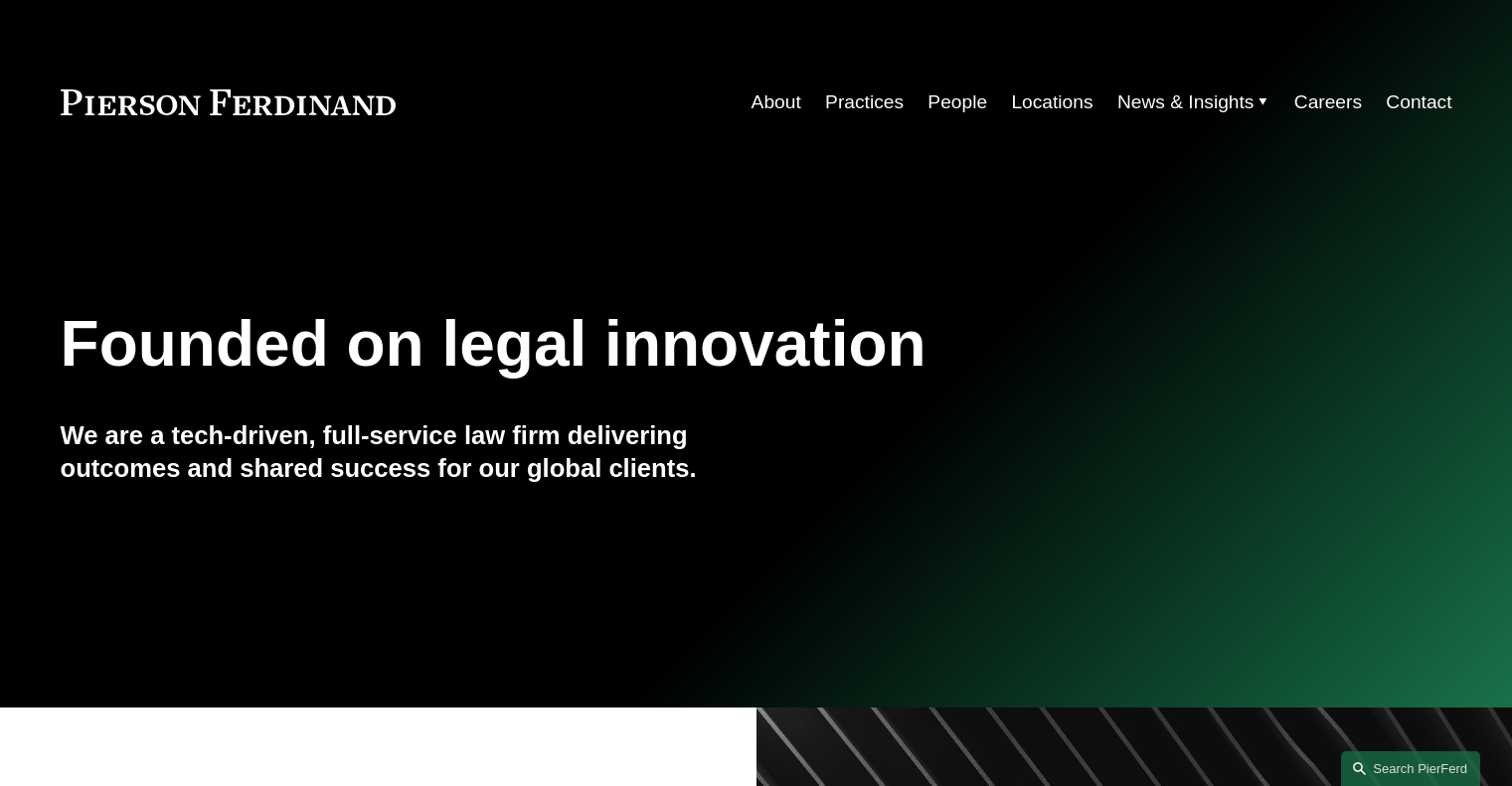 scroll, scrollTop: 0, scrollLeft: 0, axis: both 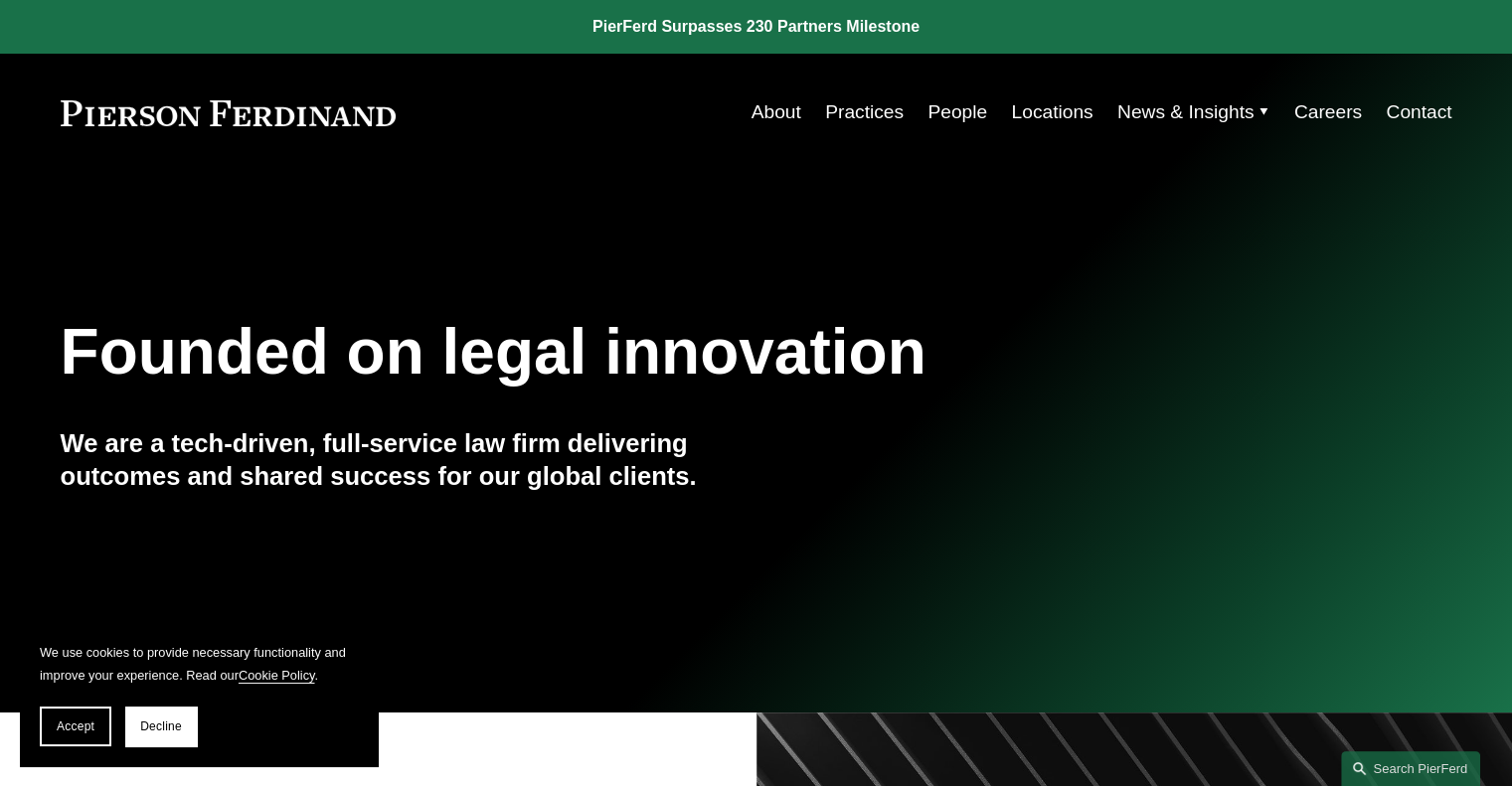 click on "Practices" at bounding box center (864, 112) 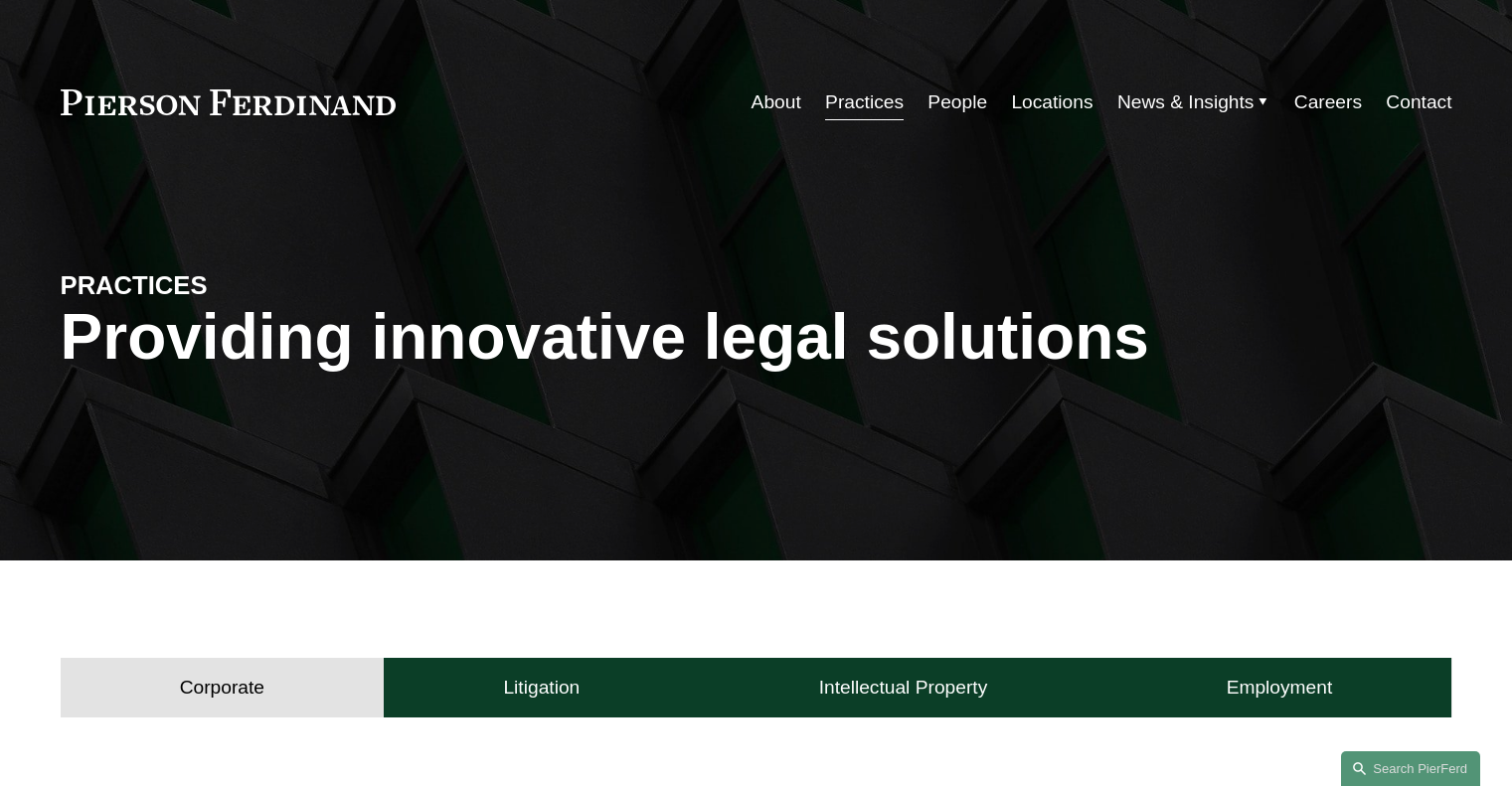 scroll, scrollTop: 0, scrollLeft: 0, axis: both 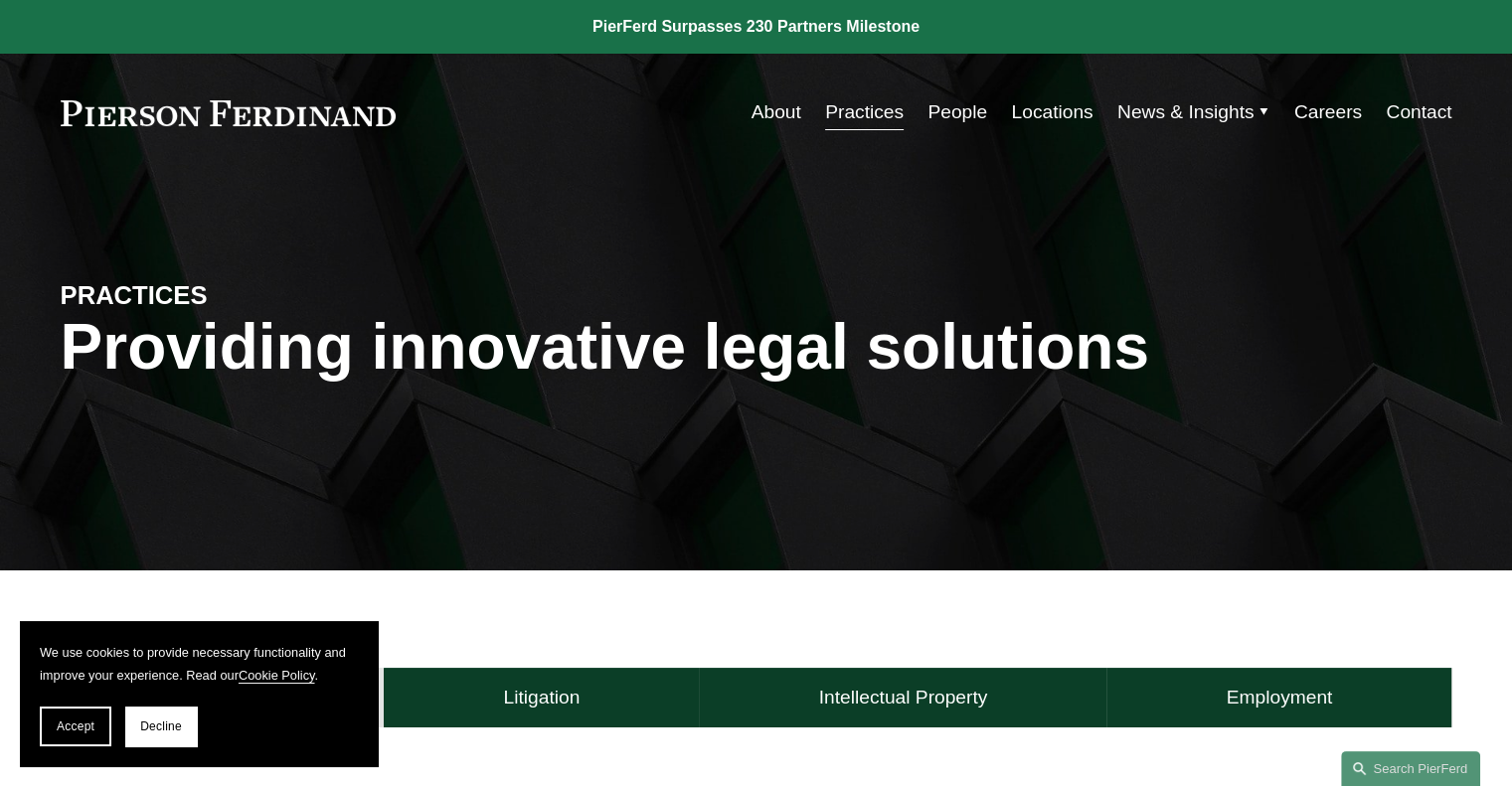 drag, startPoint x: 1509, startPoint y: 168, endPoint x: 1507, endPoint y: 224, distance: 56.0357 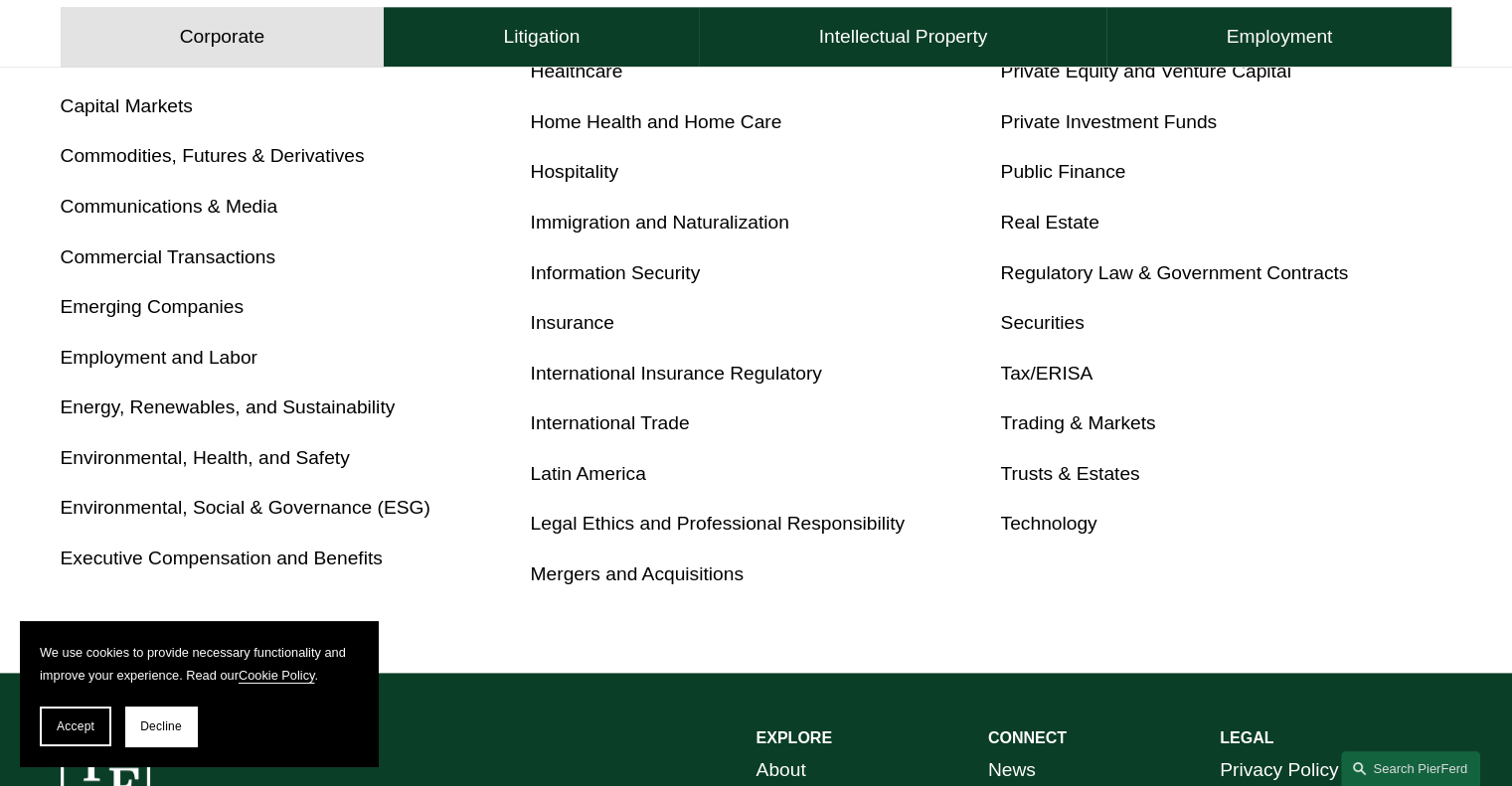 scroll, scrollTop: 1129, scrollLeft: 0, axis: vertical 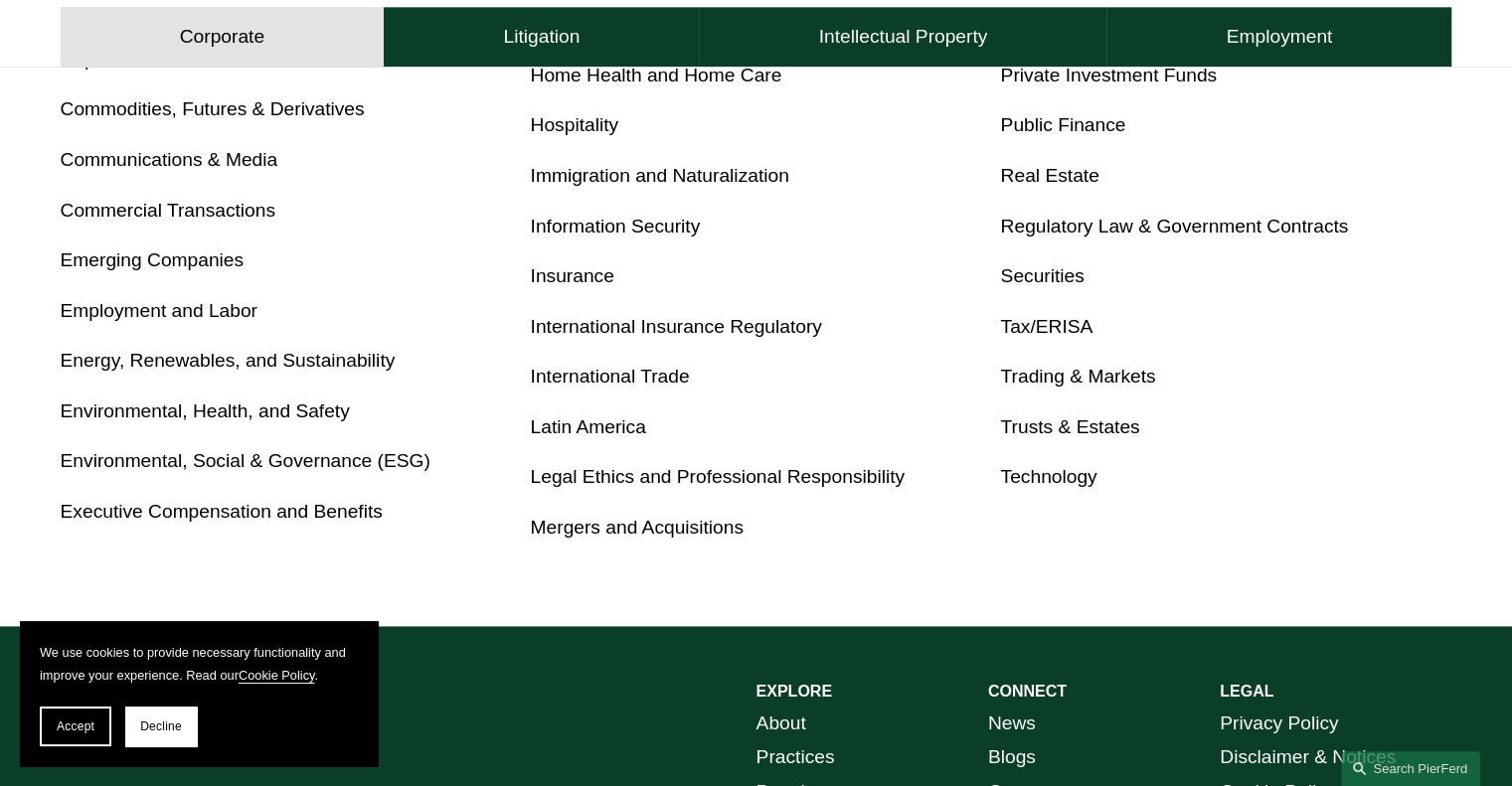 click on "Immigration and Naturalization" at bounding box center [660, 175] 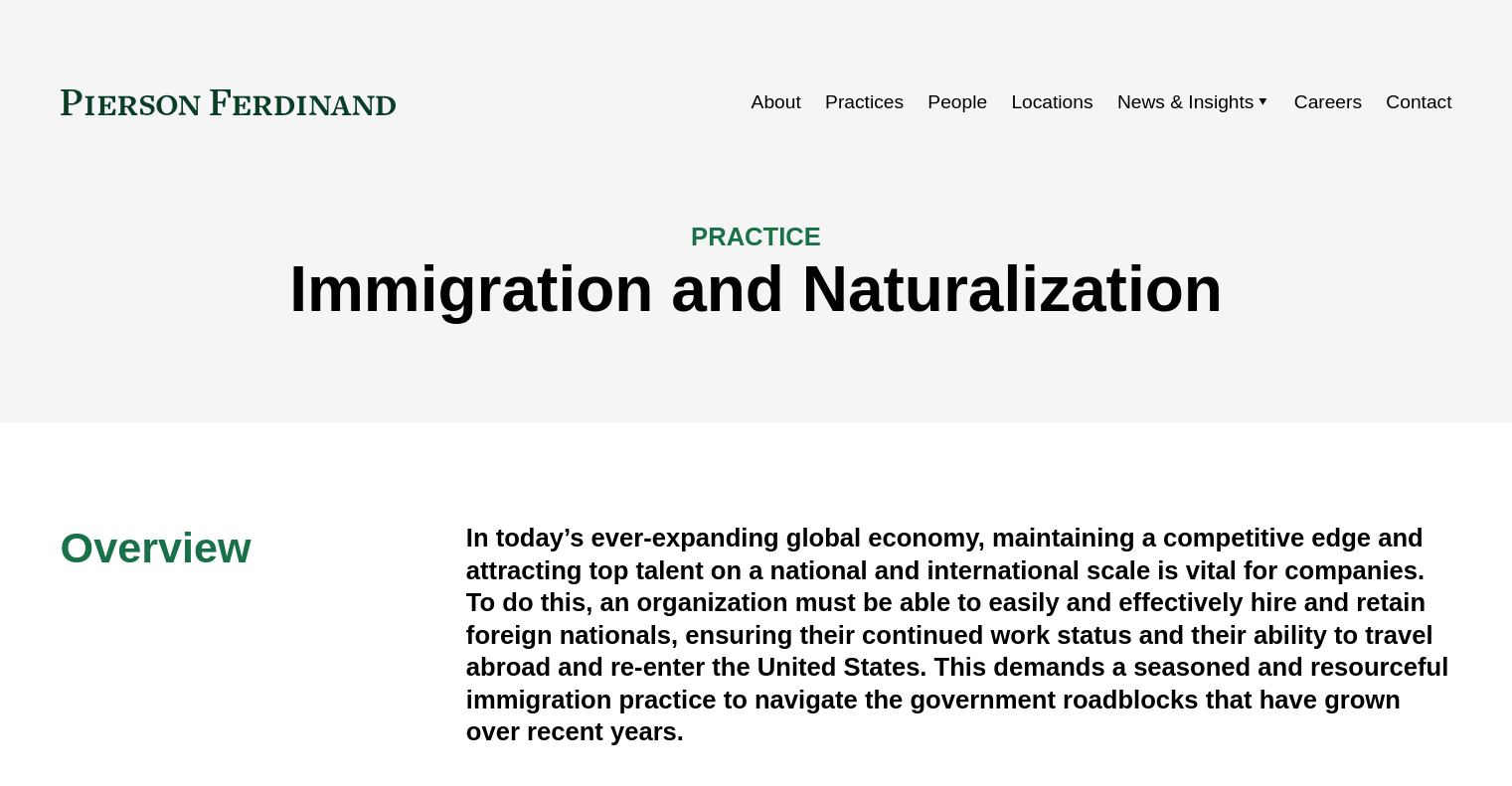 scroll, scrollTop: 0, scrollLeft: 0, axis: both 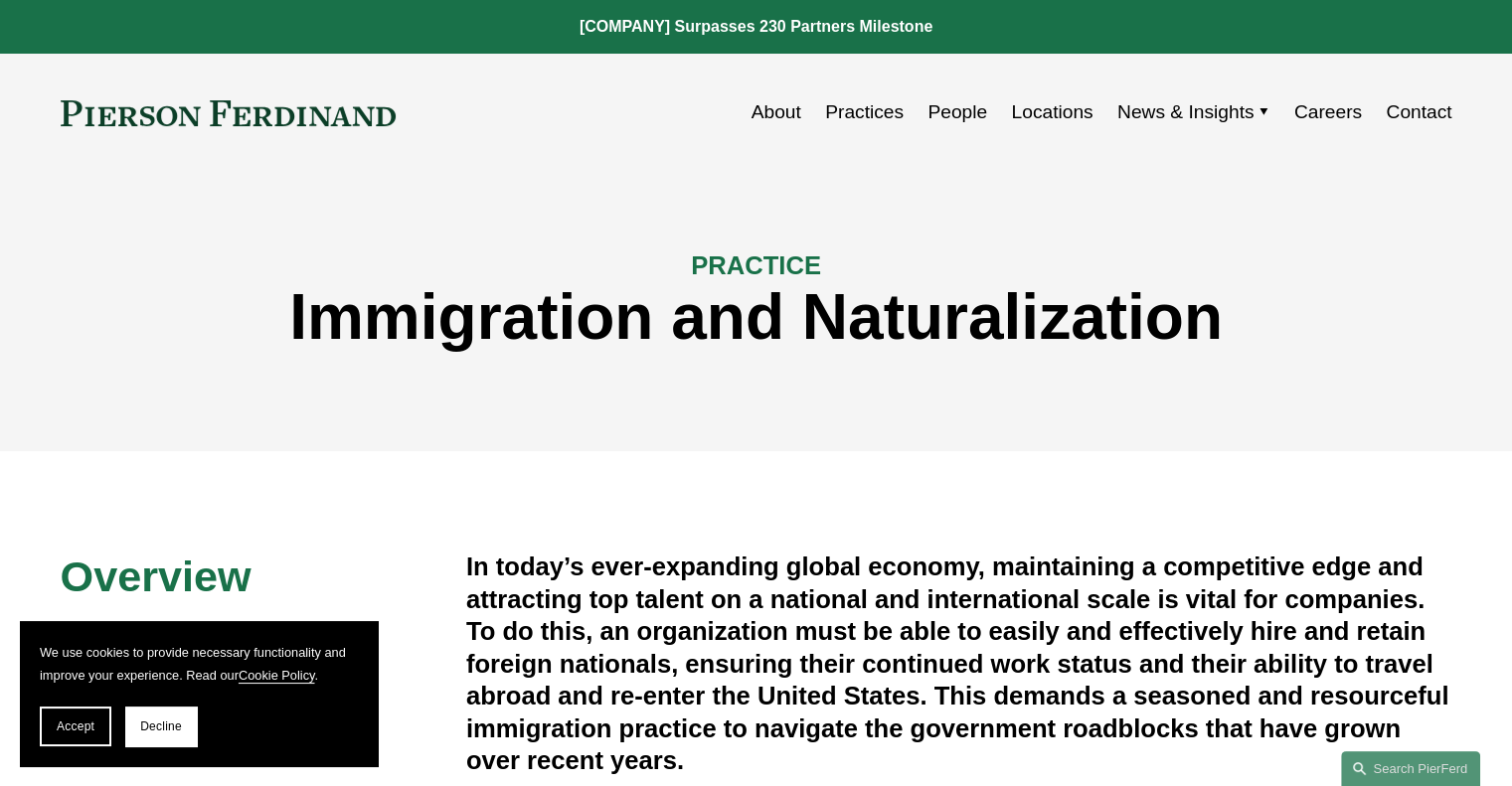 click on "People" at bounding box center [957, 112] 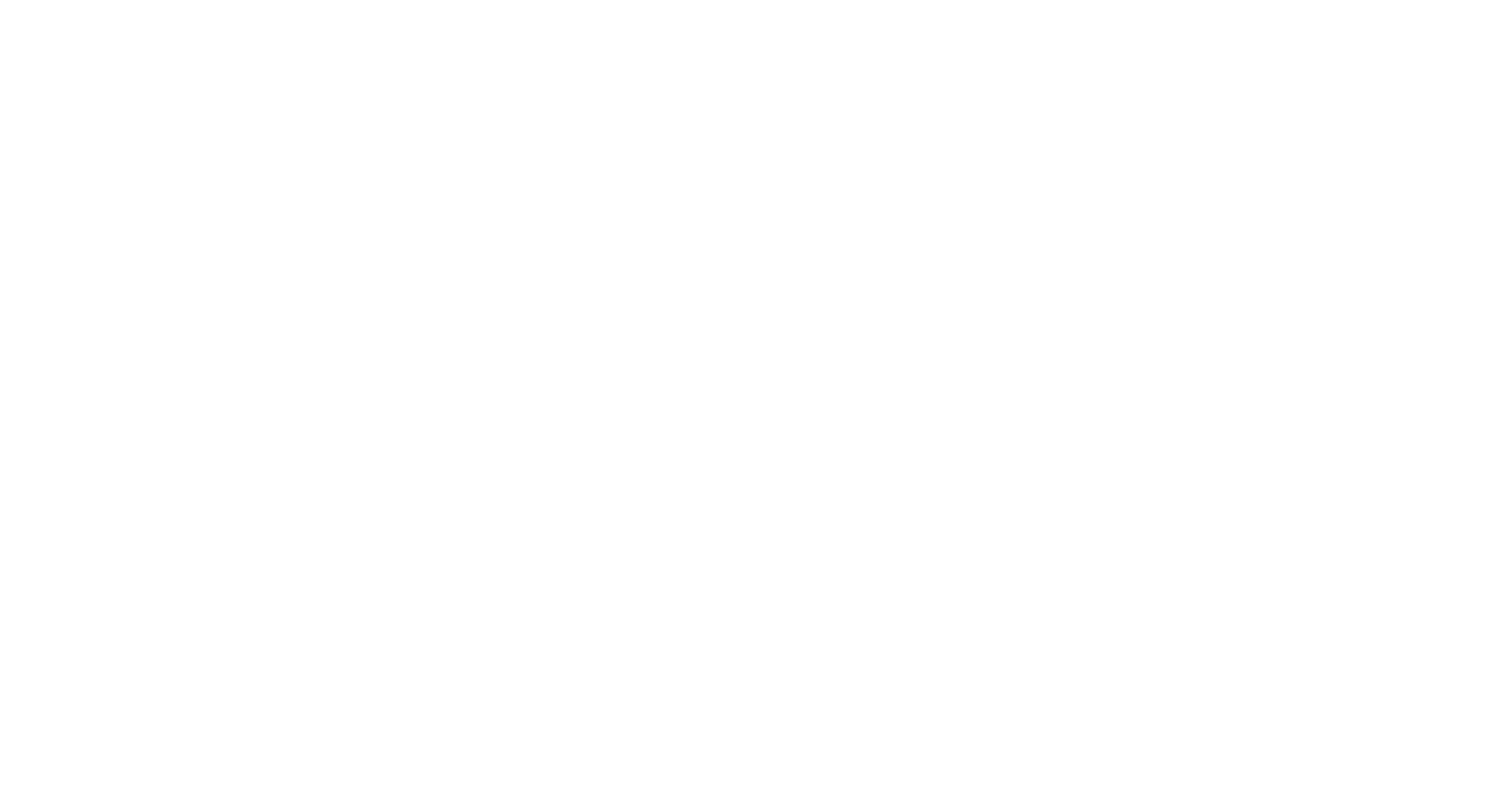 scroll, scrollTop: 0, scrollLeft: 0, axis: both 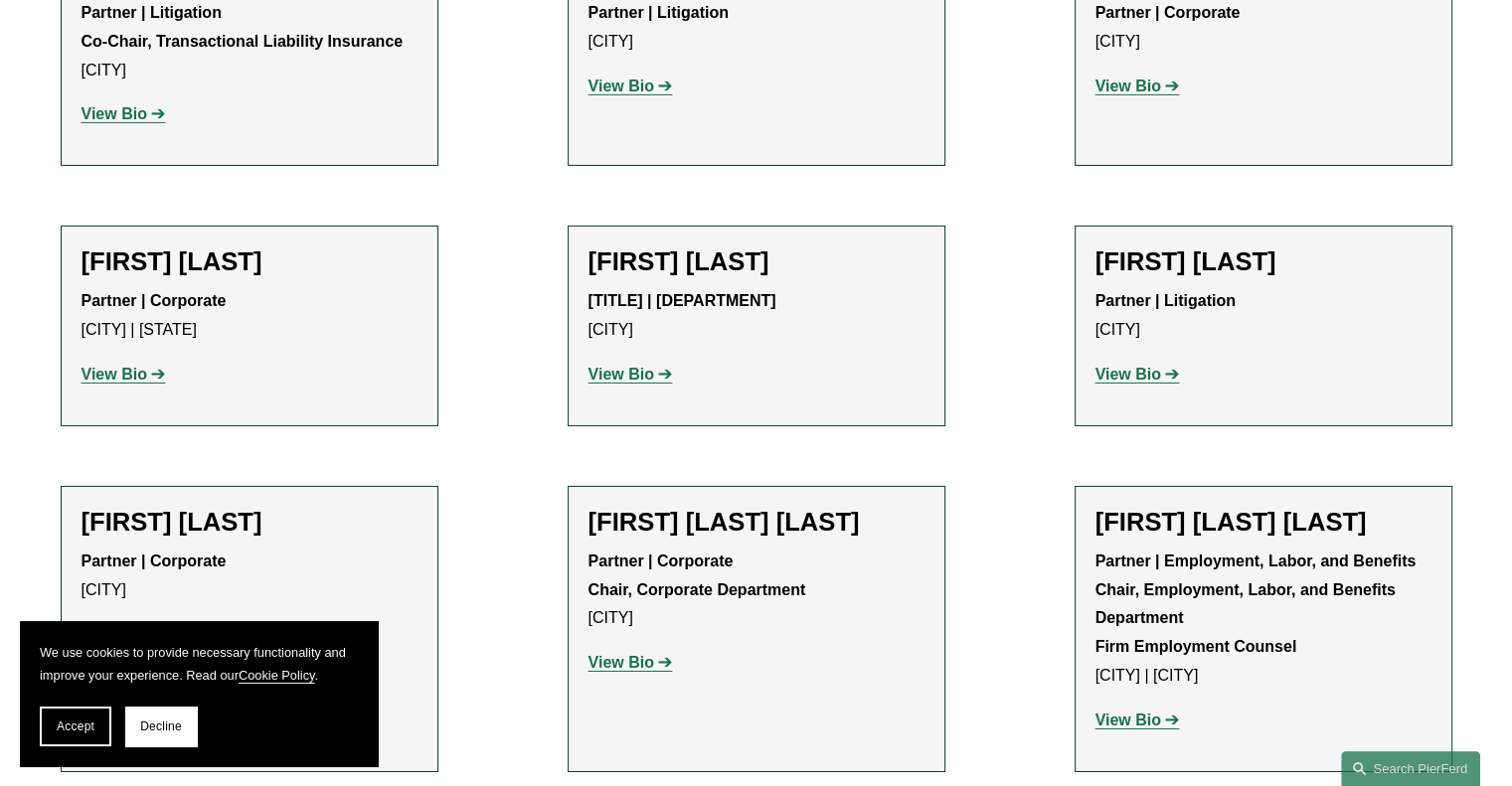 click on "View Bio" 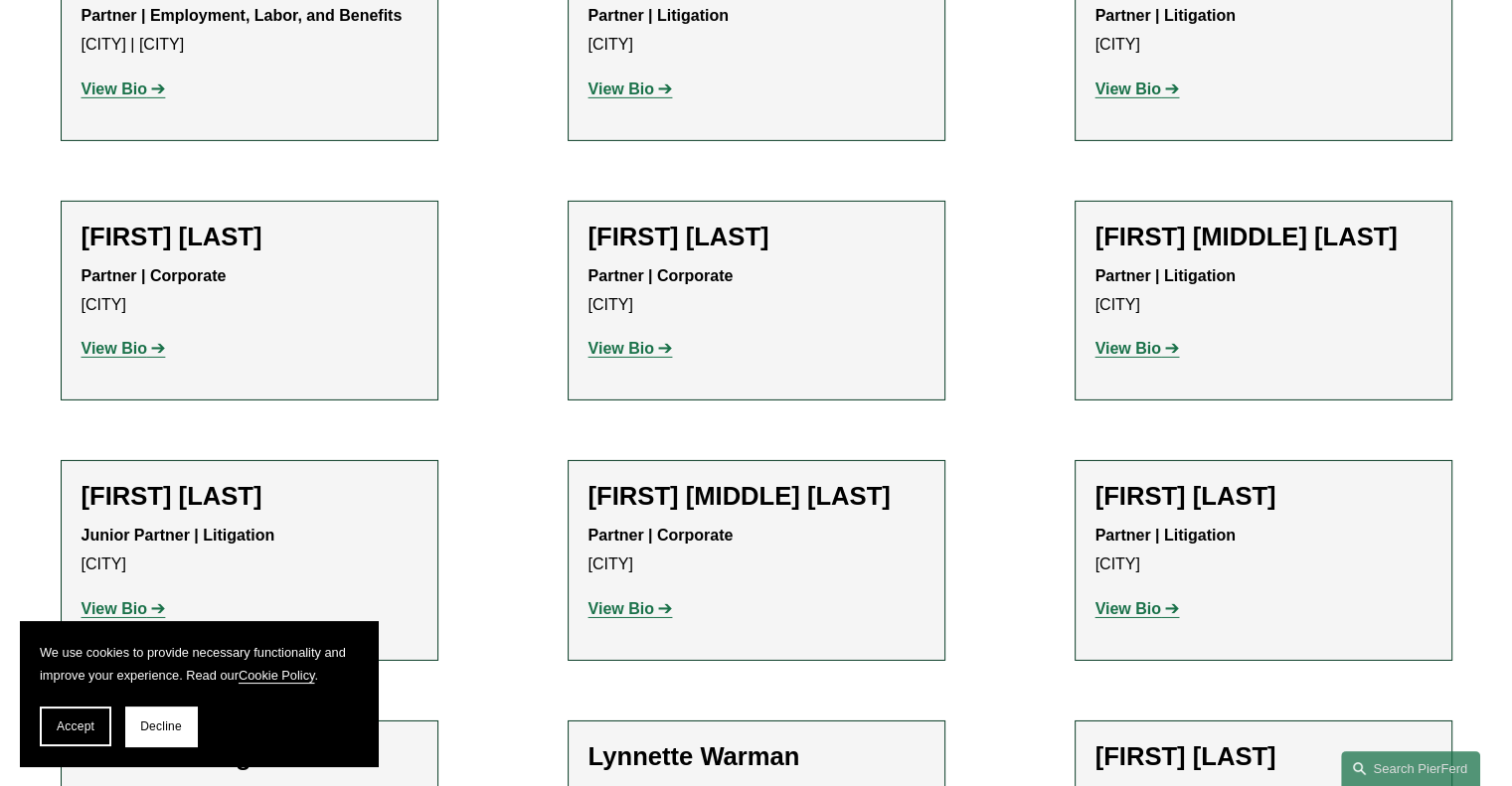 scroll, scrollTop: 21546, scrollLeft: 0, axis: vertical 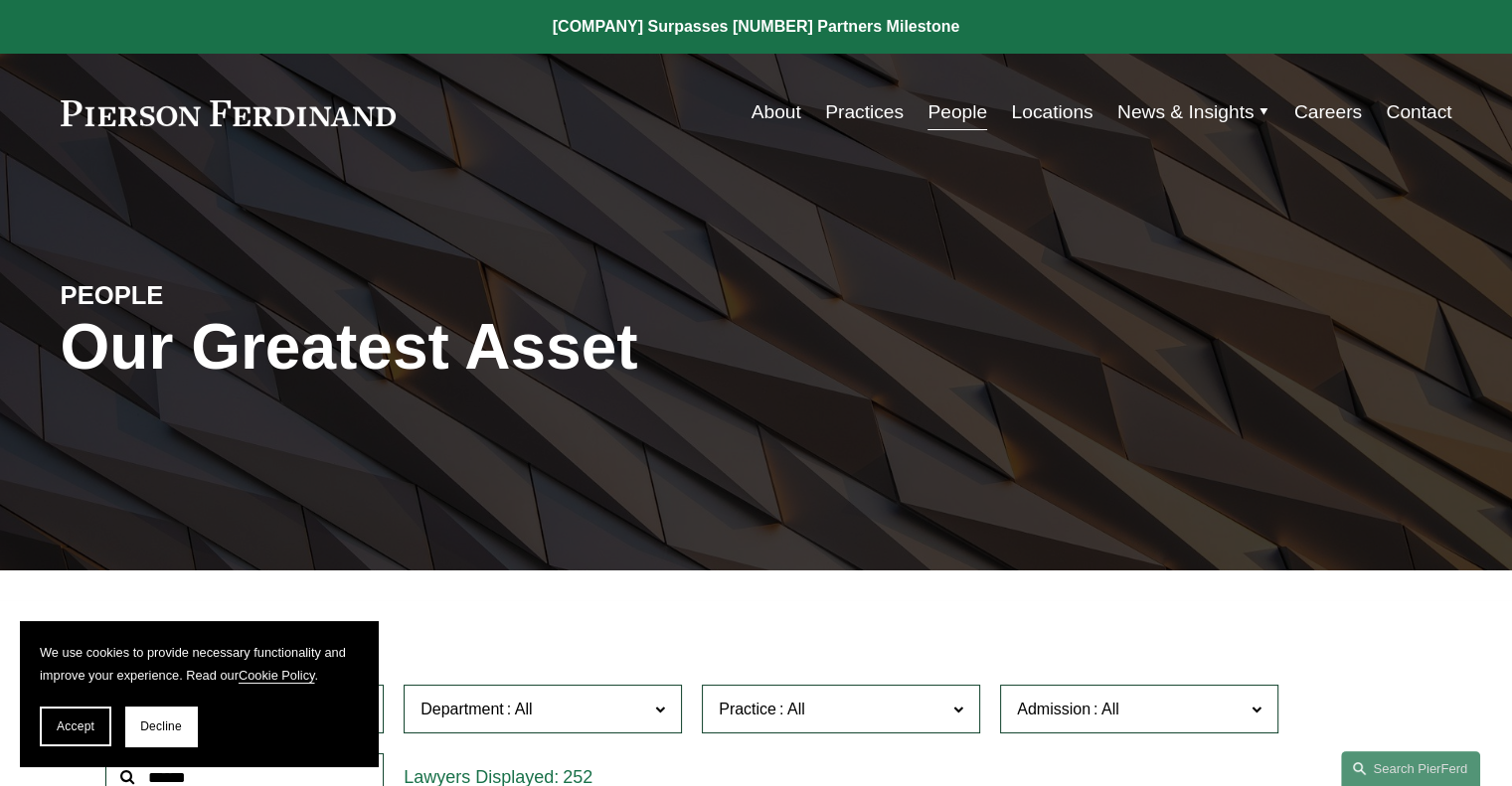 click on "Practices" at bounding box center [864, 112] 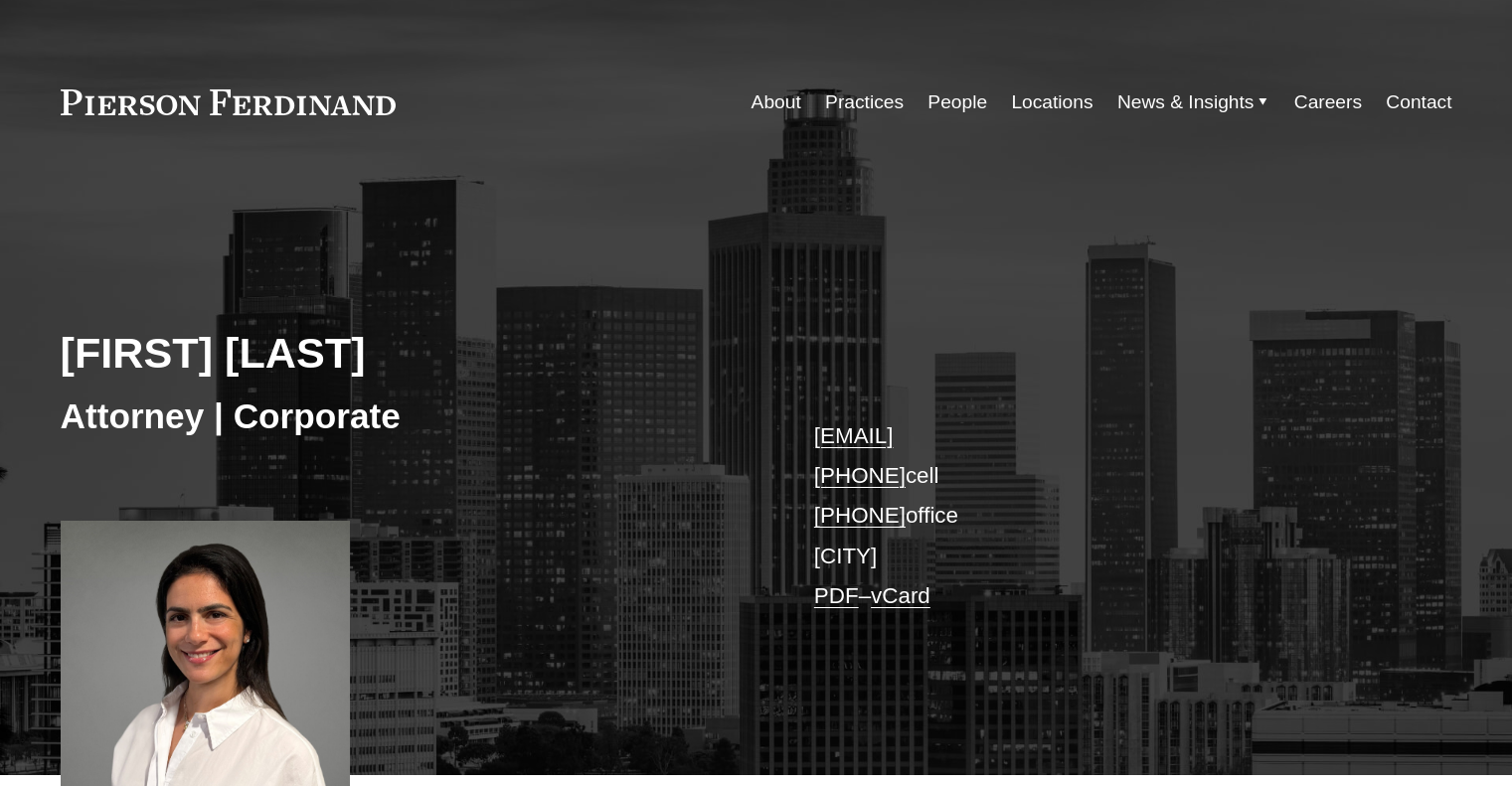 scroll, scrollTop: 0, scrollLeft: 0, axis: both 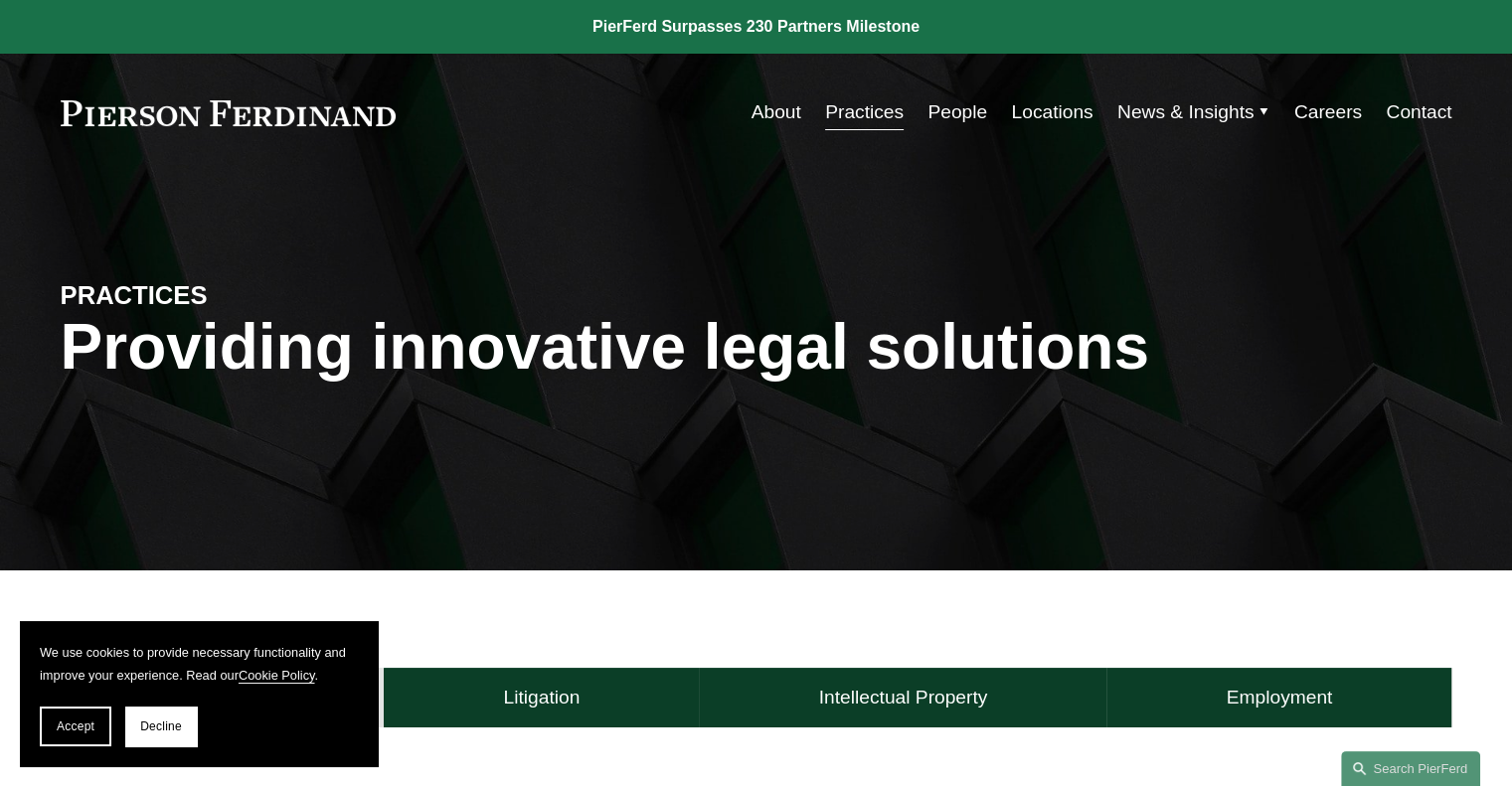 click on "Careers" at bounding box center (1328, 112) 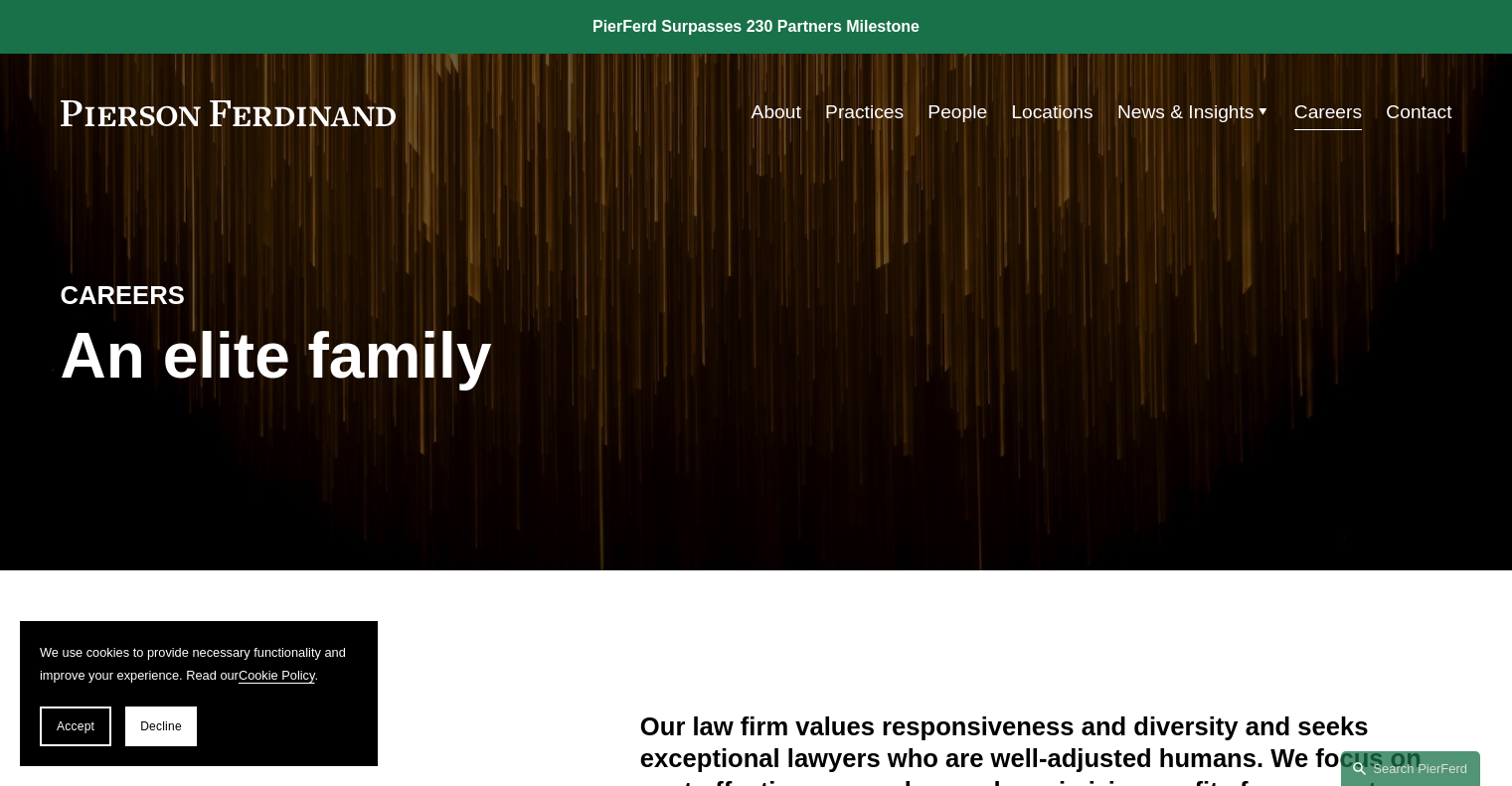 scroll, scrollTop: 0, scrollLeft: 0, axis: both 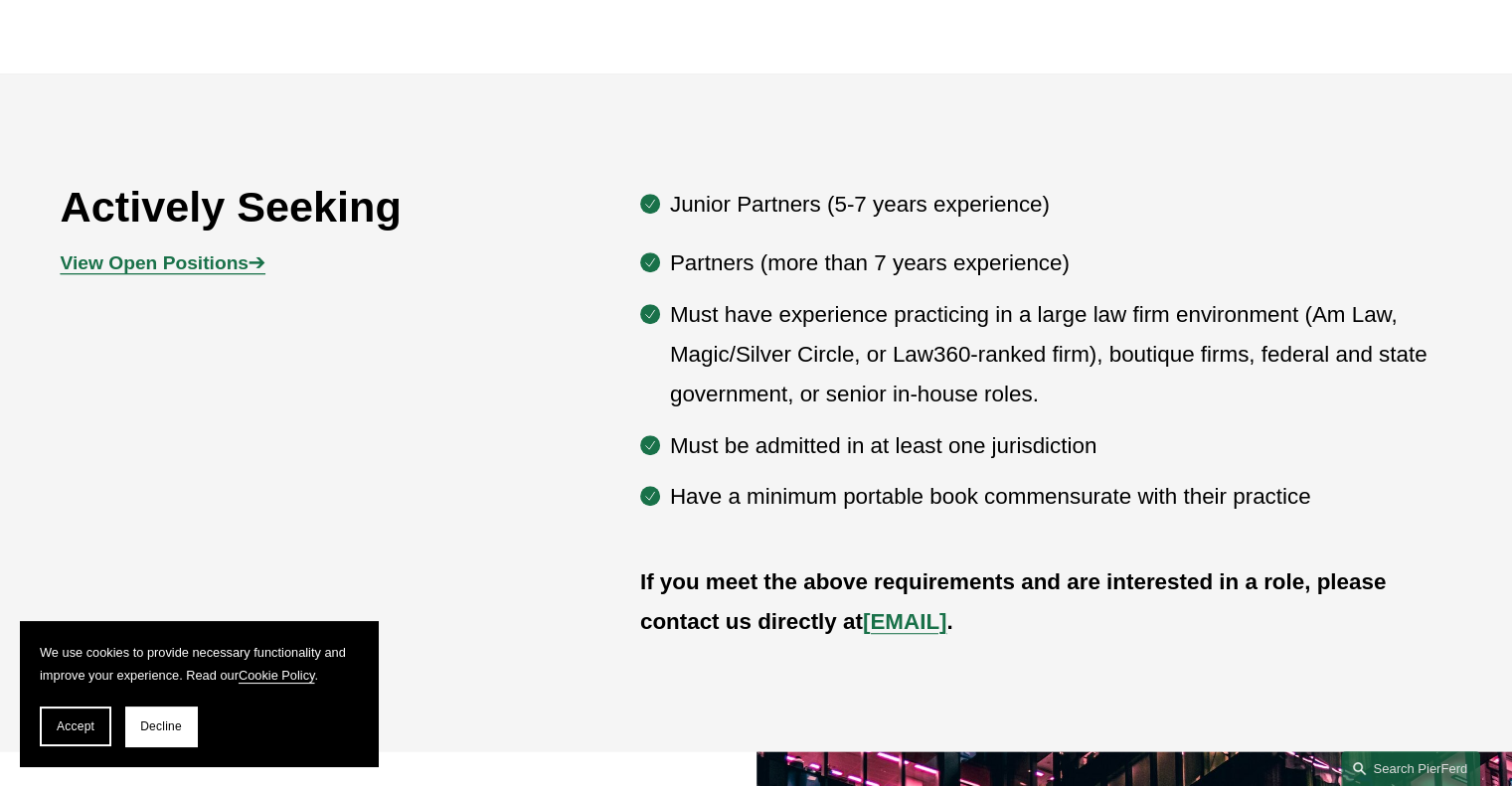 click on "View Open Positions" at bounding box center (154, 262) 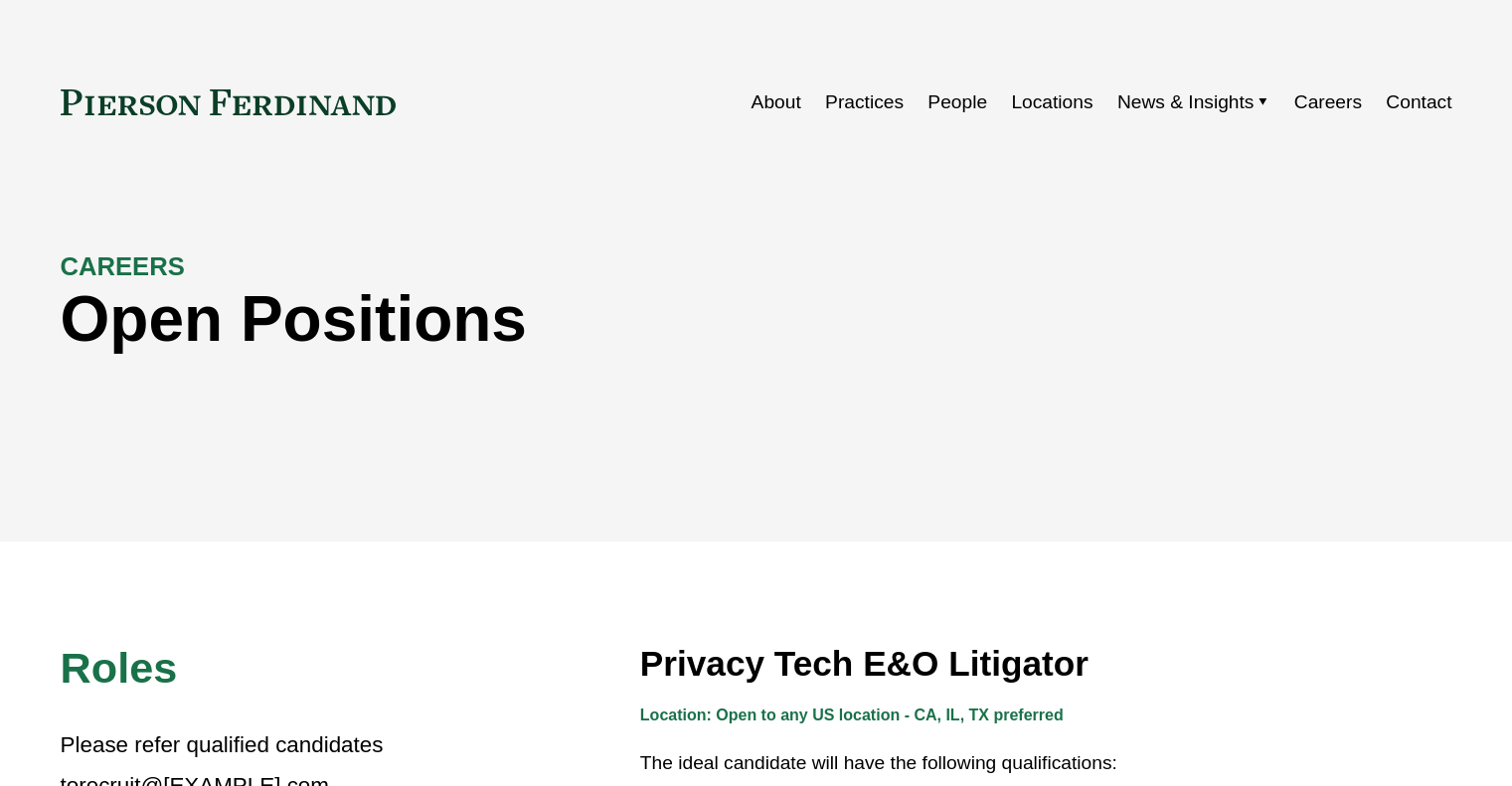 scroll, scrollTop: 0, scrollLeft: 0, axis: both 